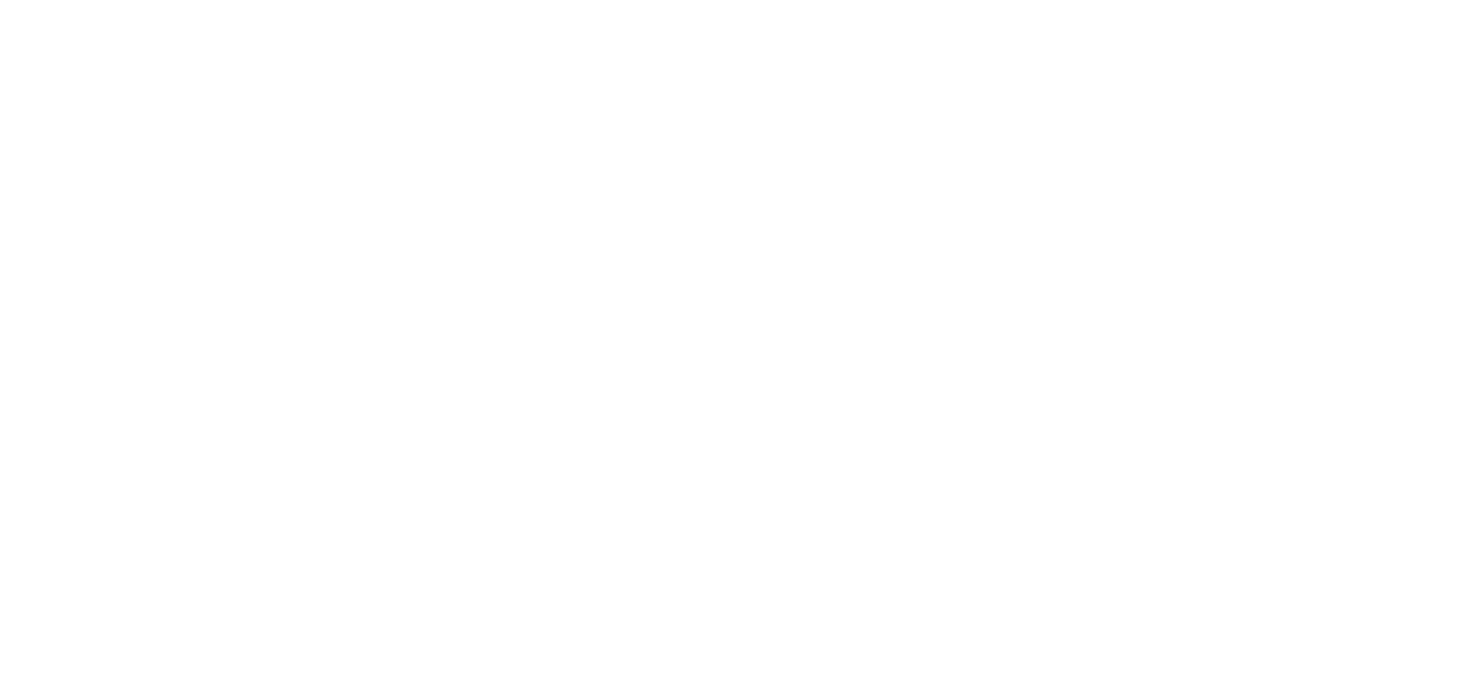 scroll, scrollTop: 0, scrollLeft: 0, axis: both 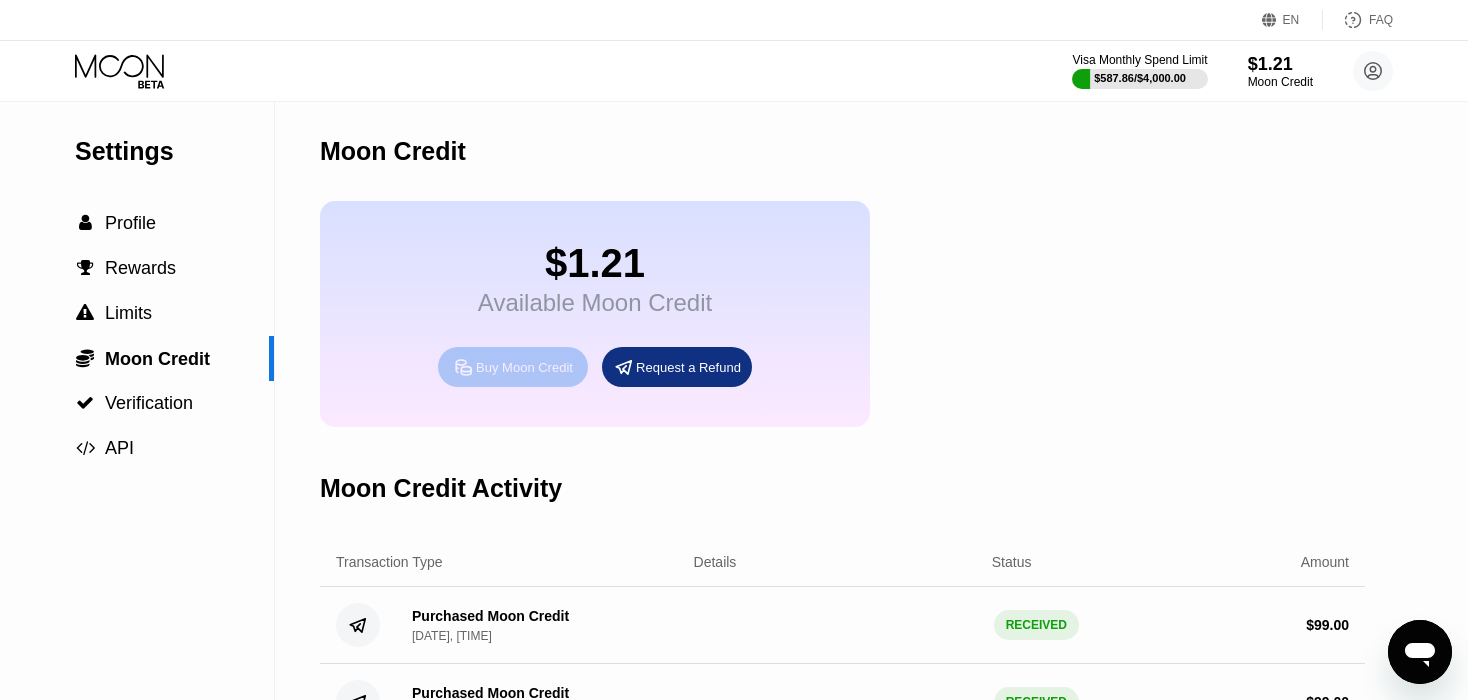 click on "Buy Moon Credit" at bounding box center (524, 367) 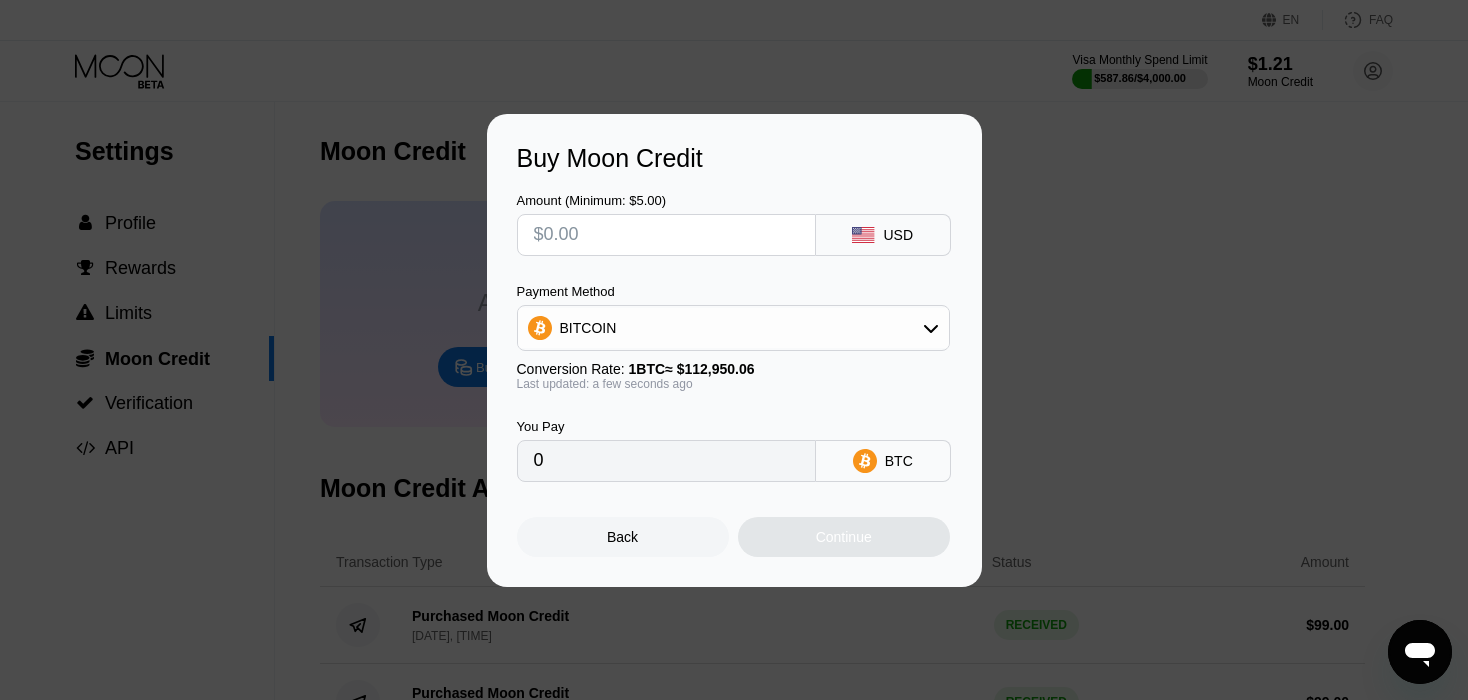 click at bounding box center (666, 235) 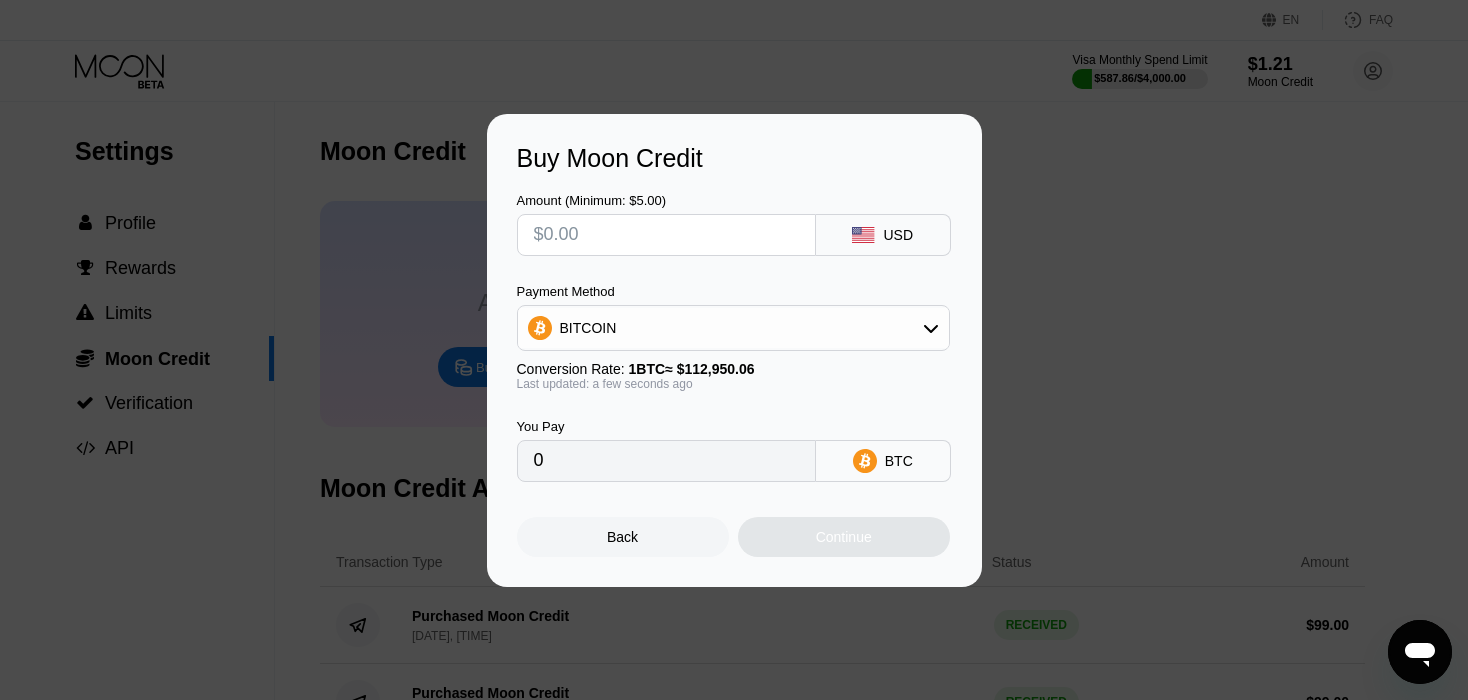 type on "$9" 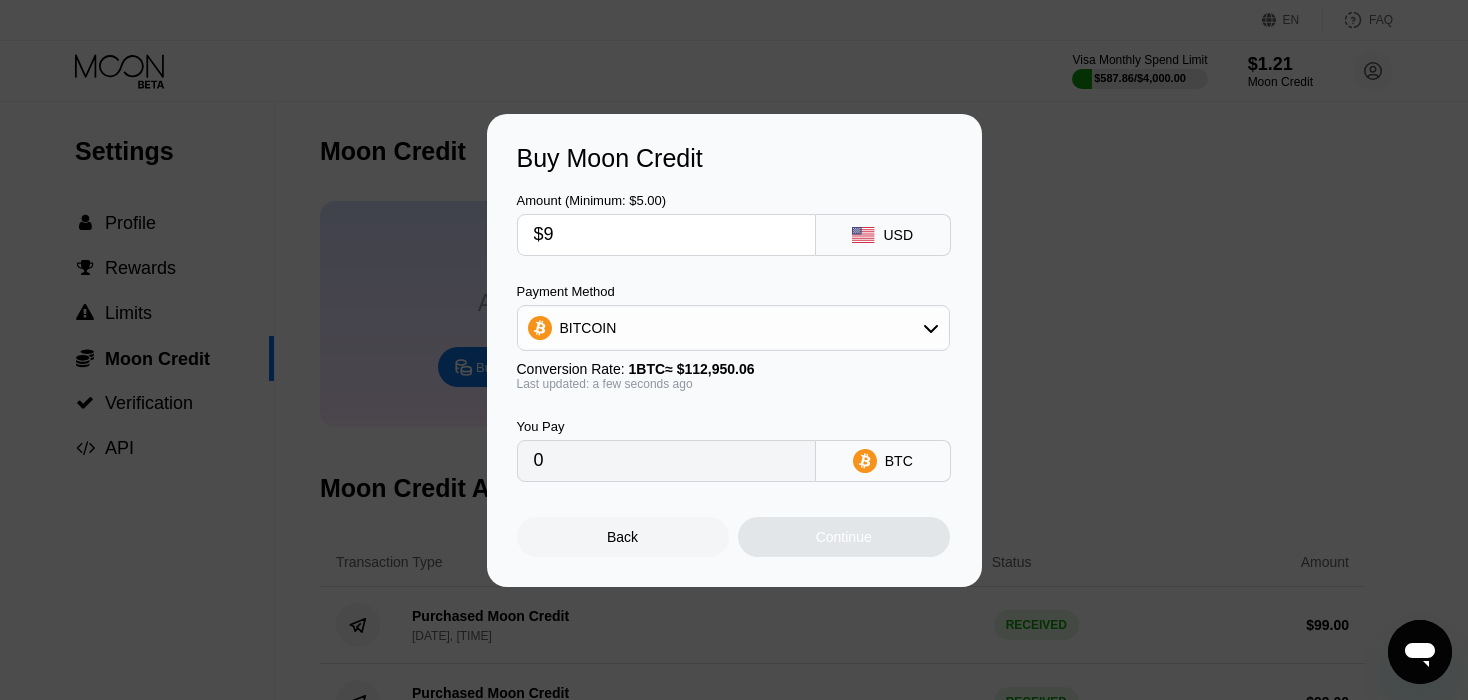 type on "0.00007969" 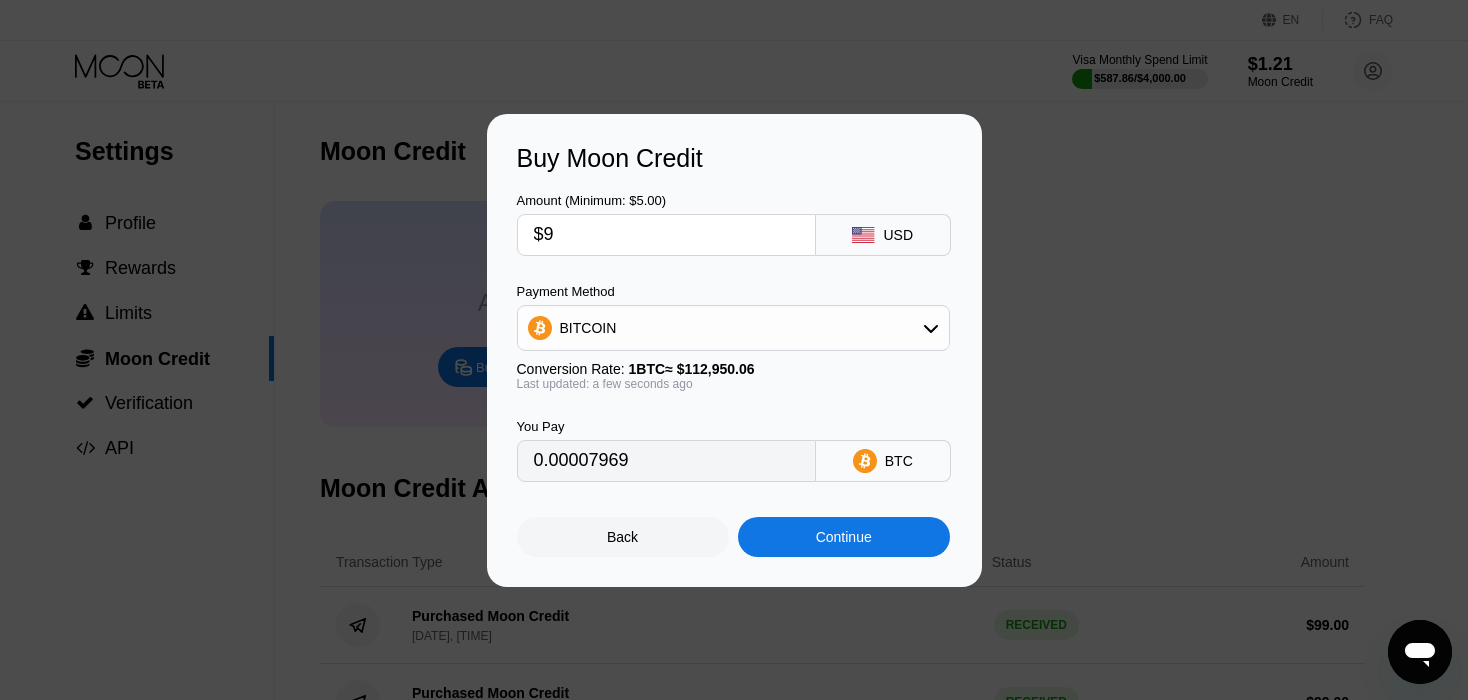 type on "$99" 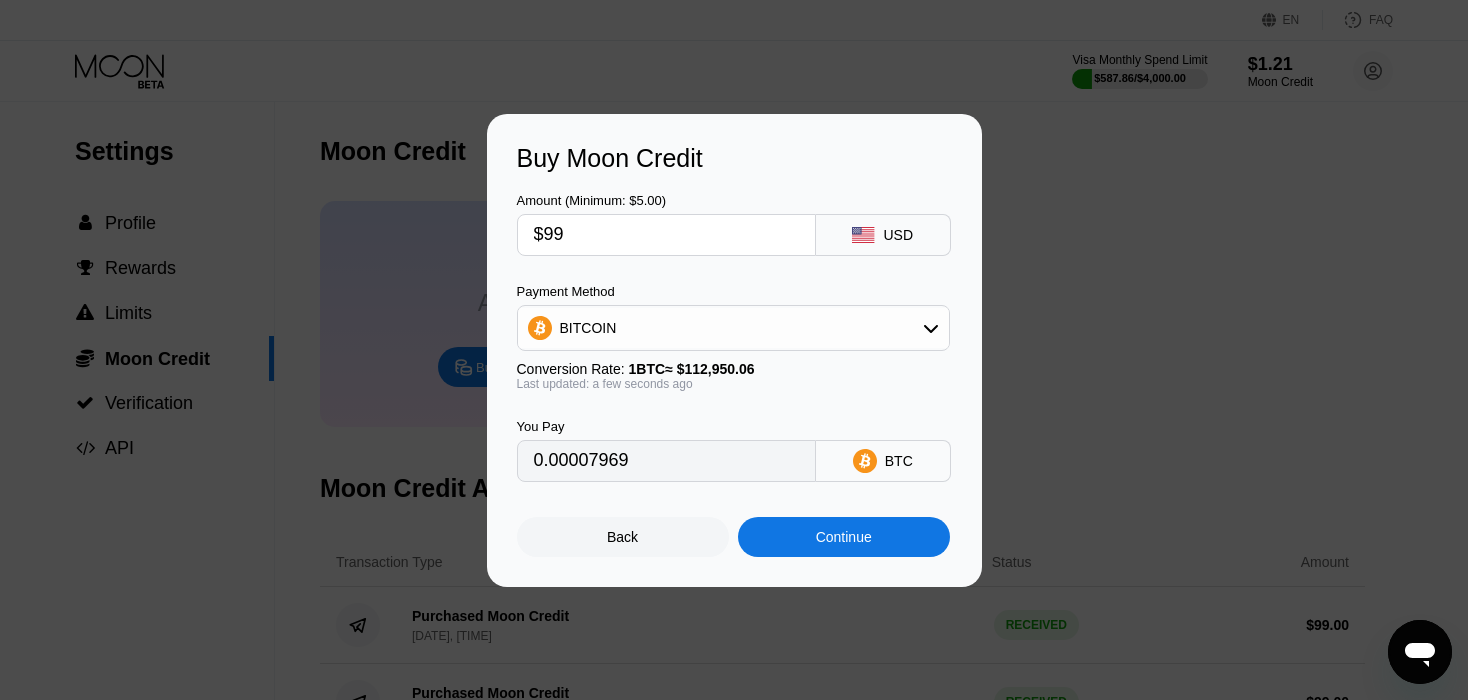 type on "0.00087650" 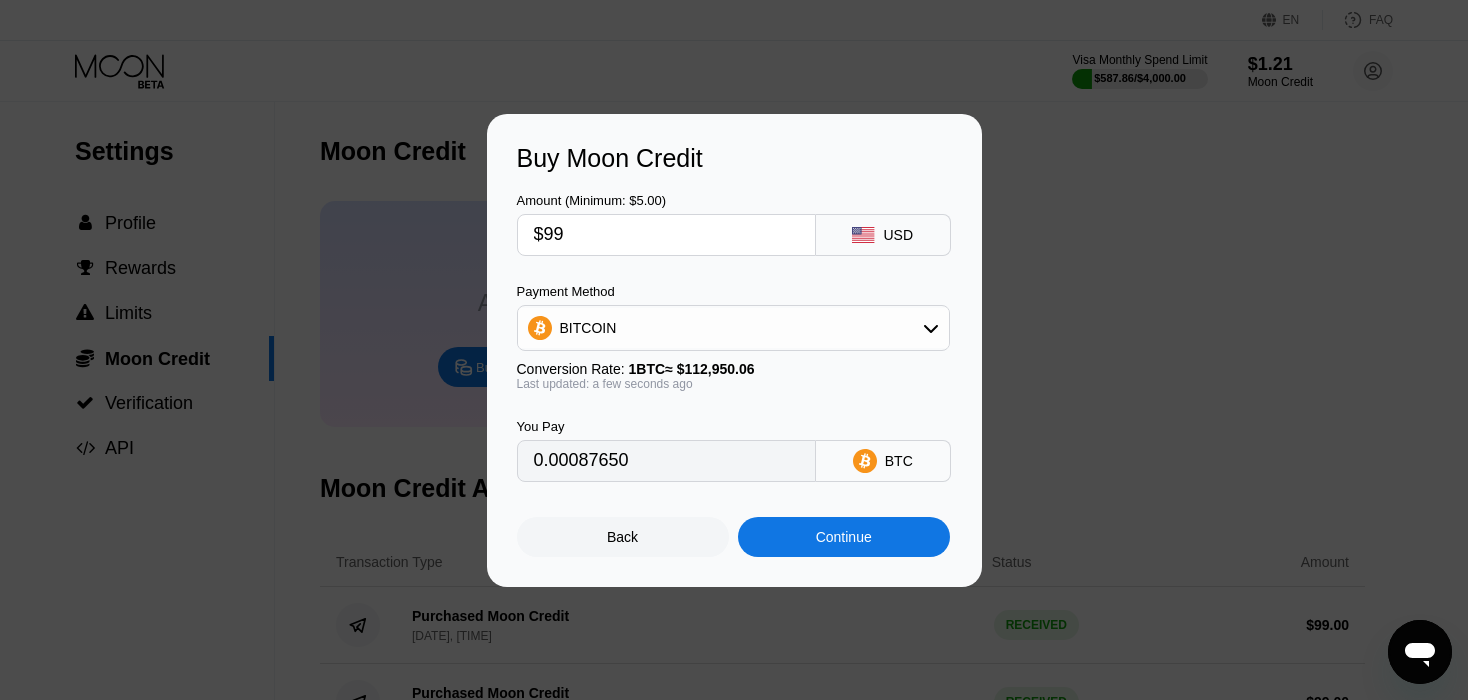 type on "$99" 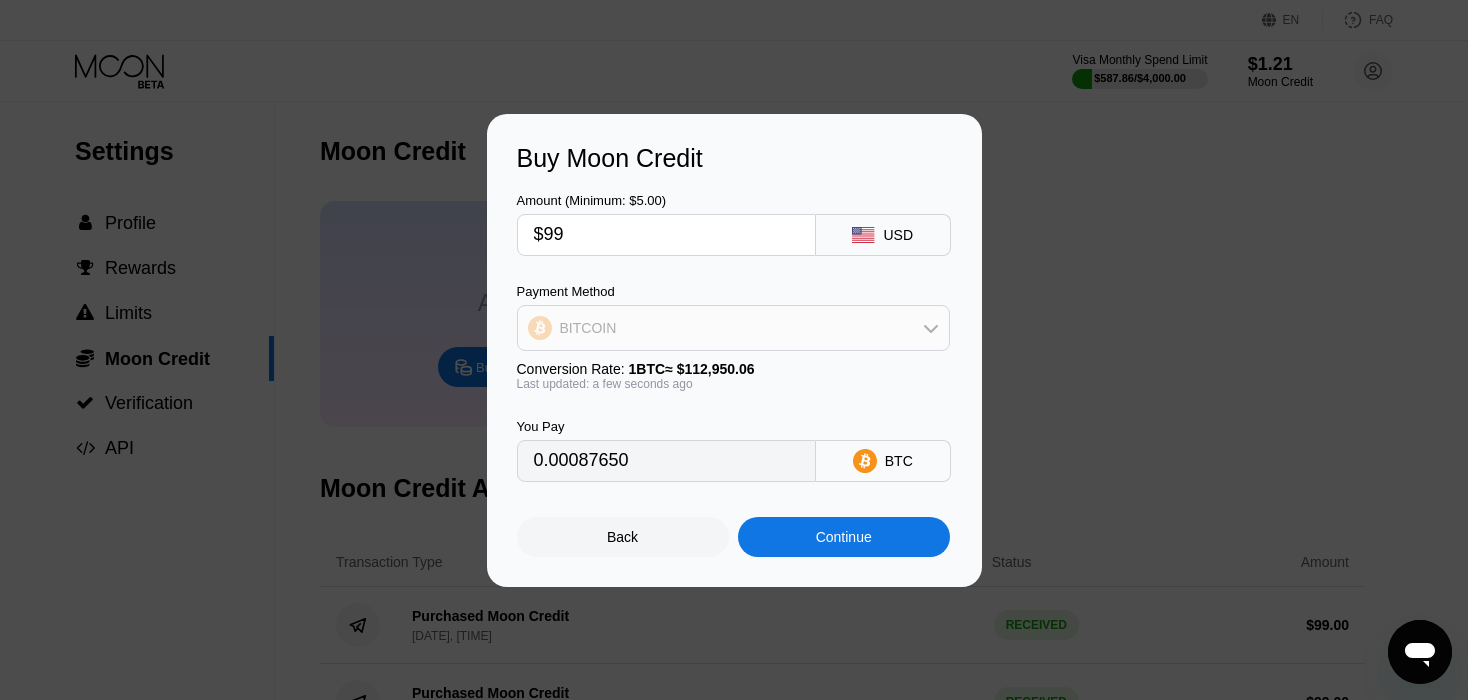 click on "BITCOIN" at bounding box center [733, 328] 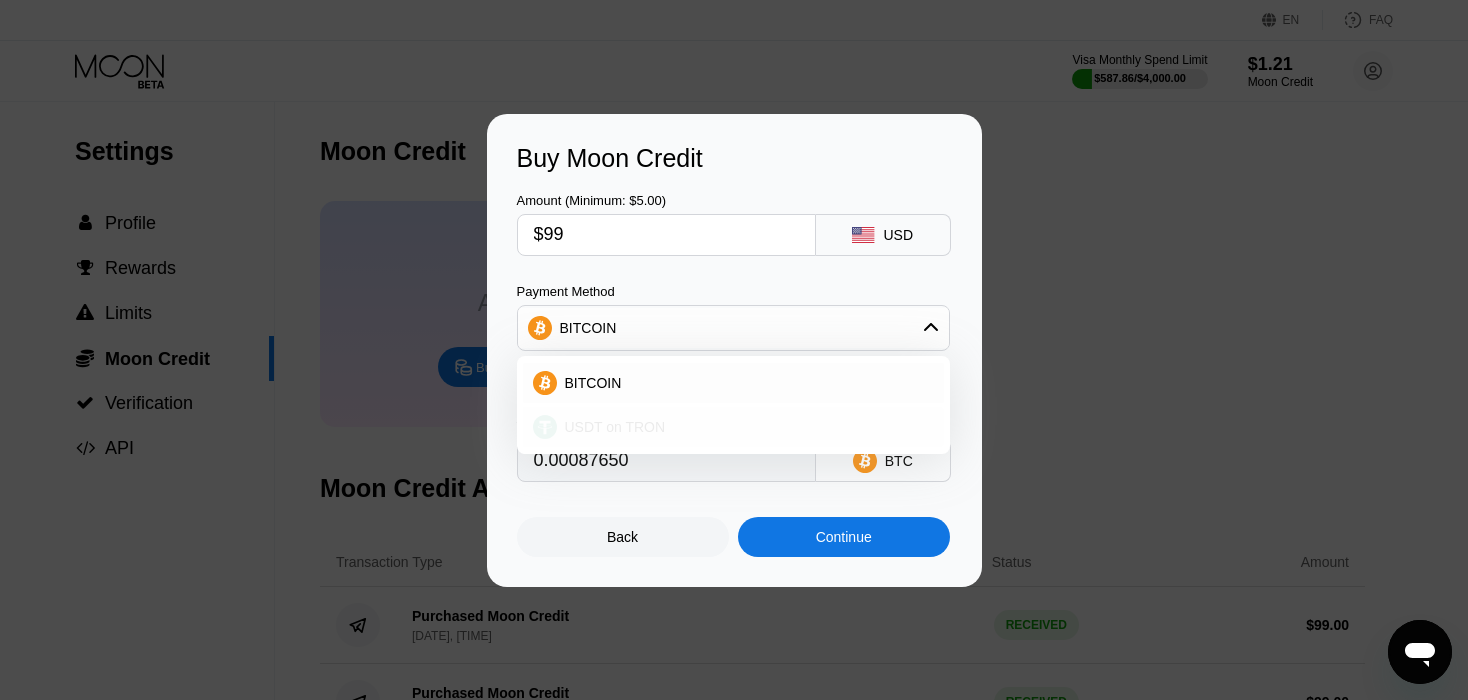 click on "USDT on TRON" at bounding box center [615, 427] 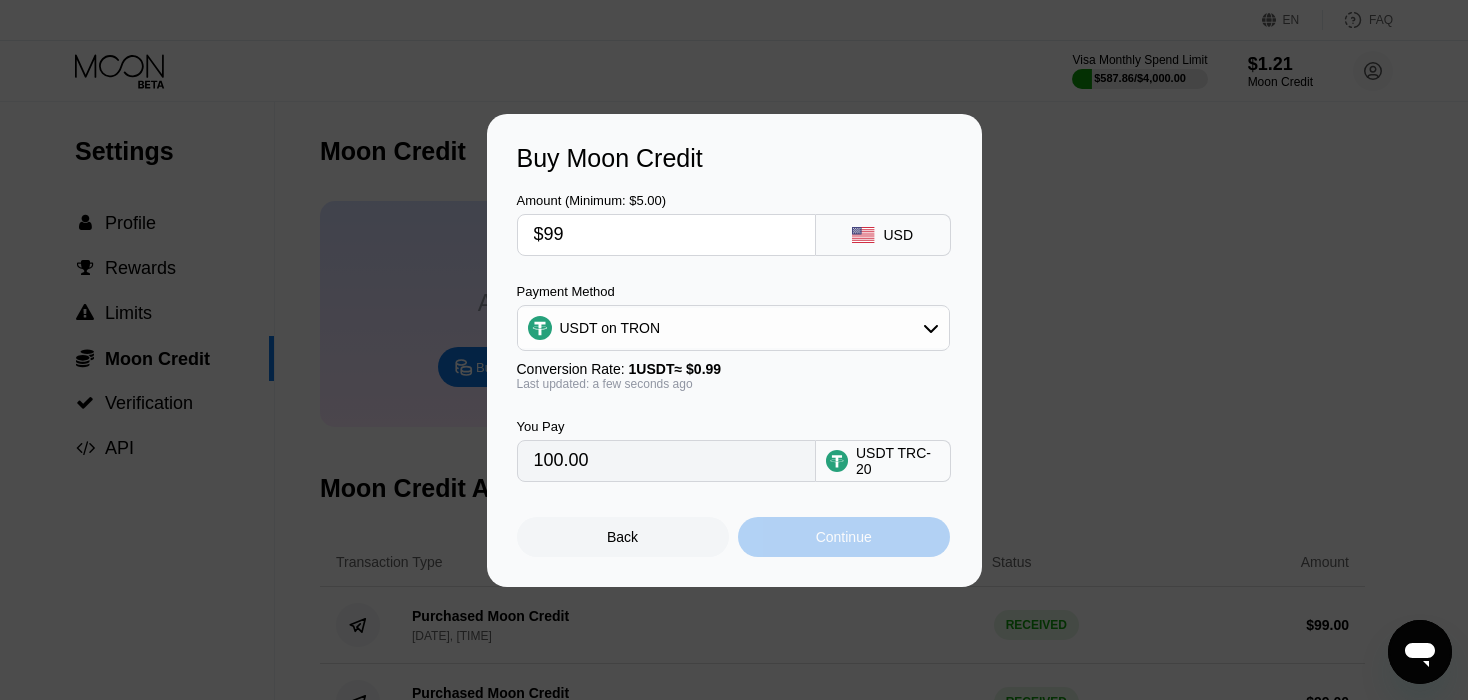 click on "Continue" at bounding box center [844, 537] 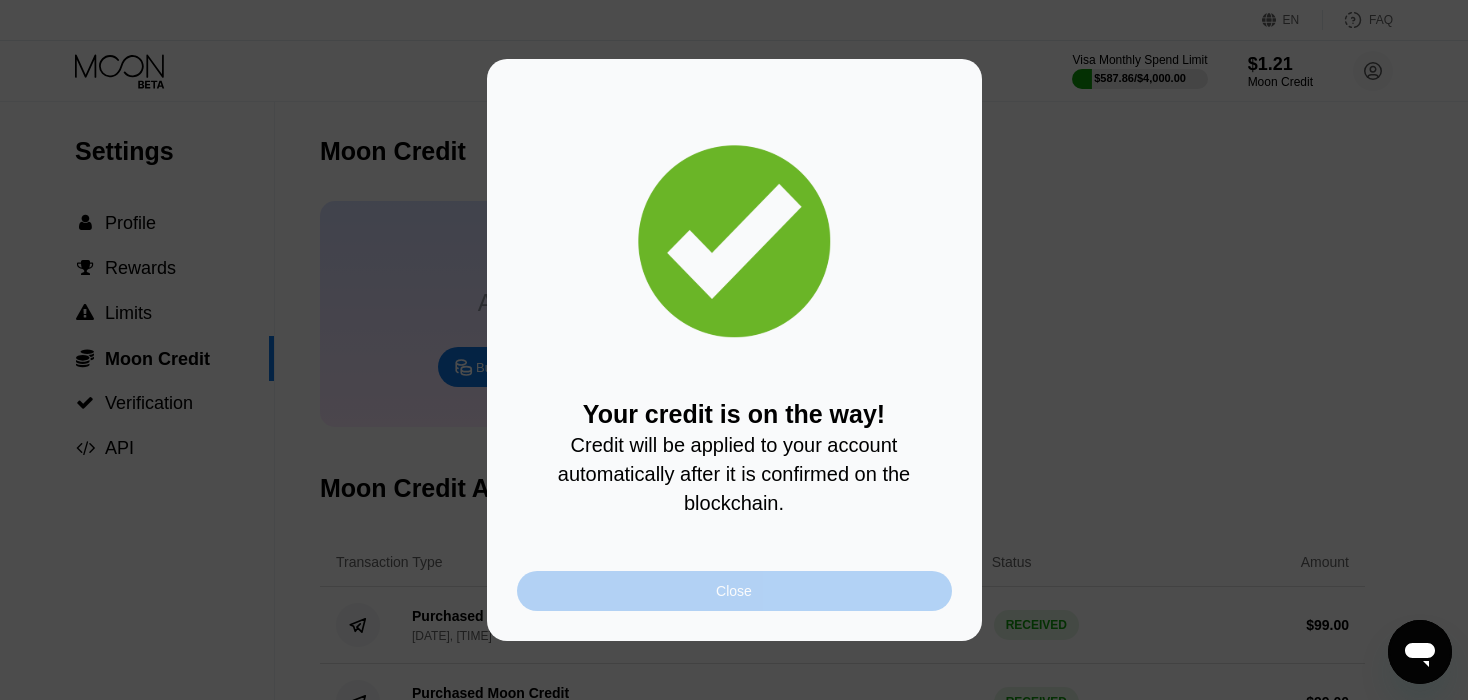 click on "Close" at bounding box center [734, 591] 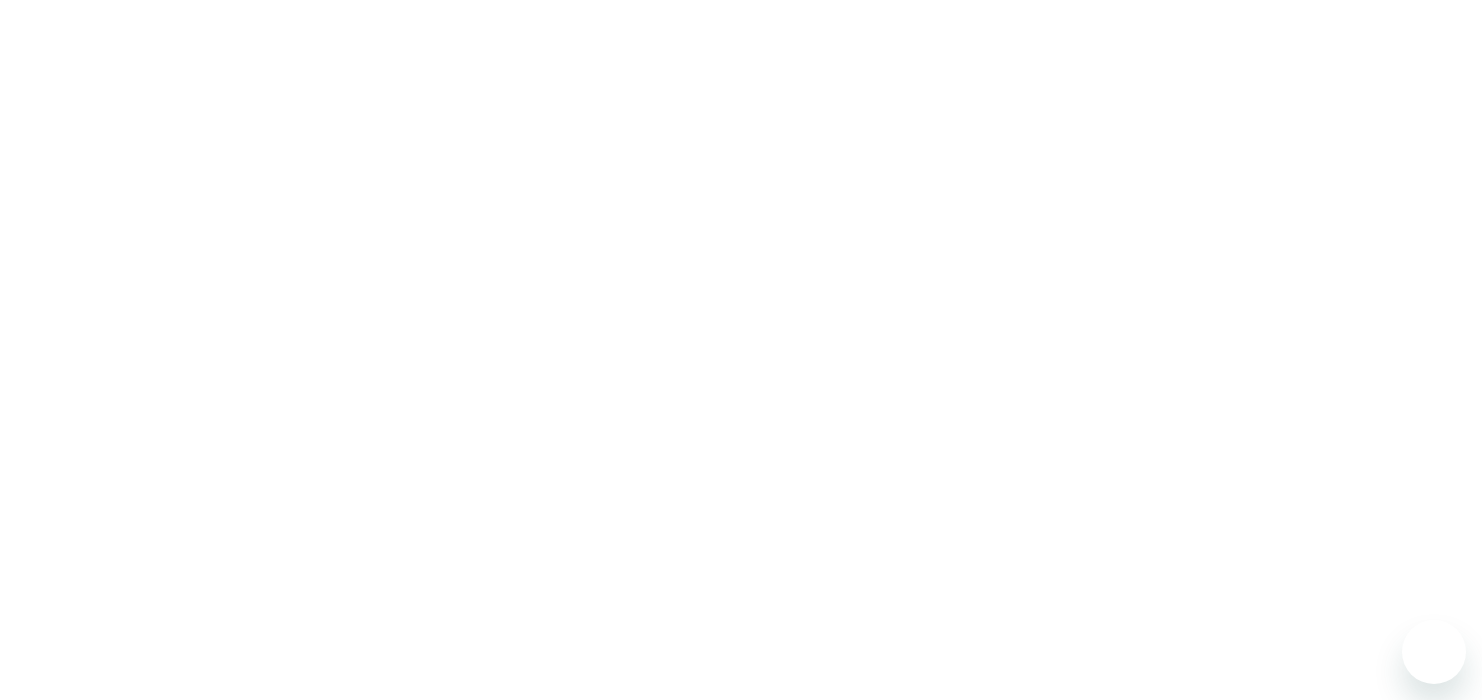 scroll, scrollTop: 0, scrollLeft: 0, axis: both 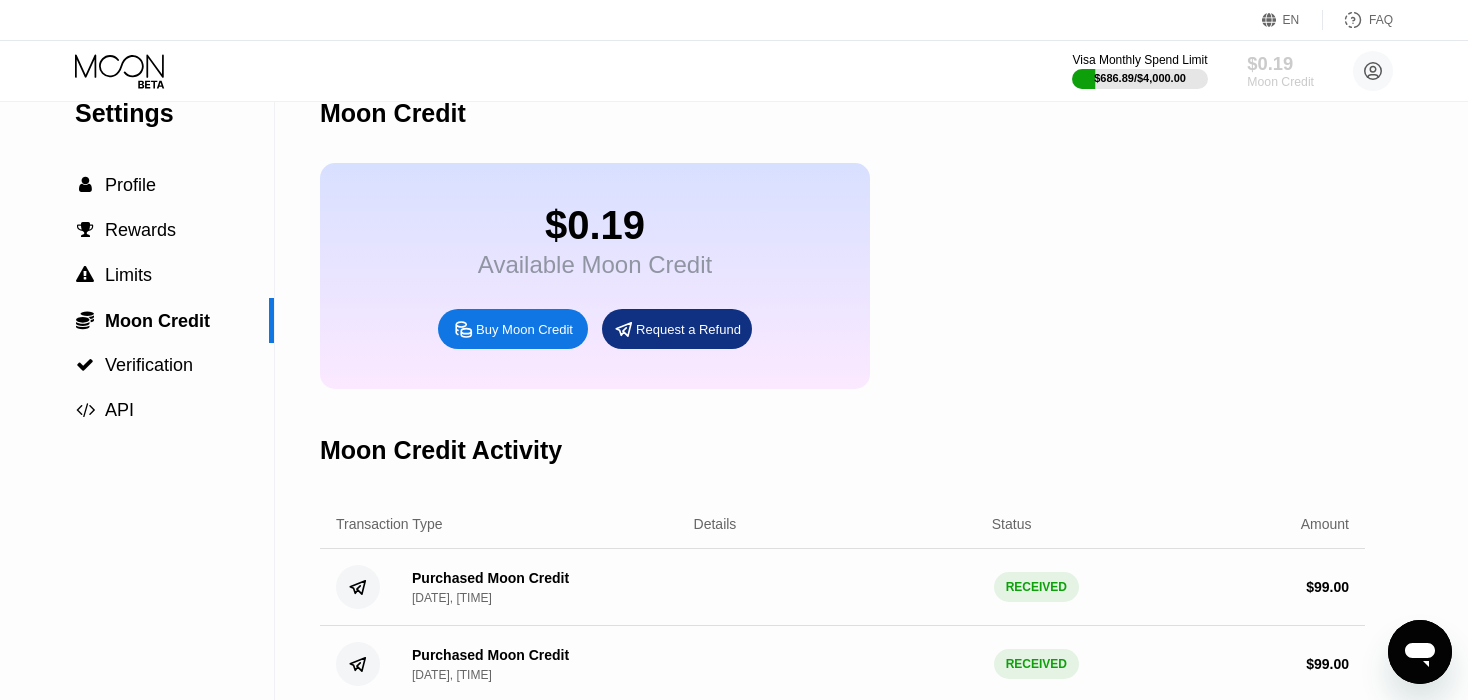 click on "Moon Credit" at bounding box center (1280, 82) 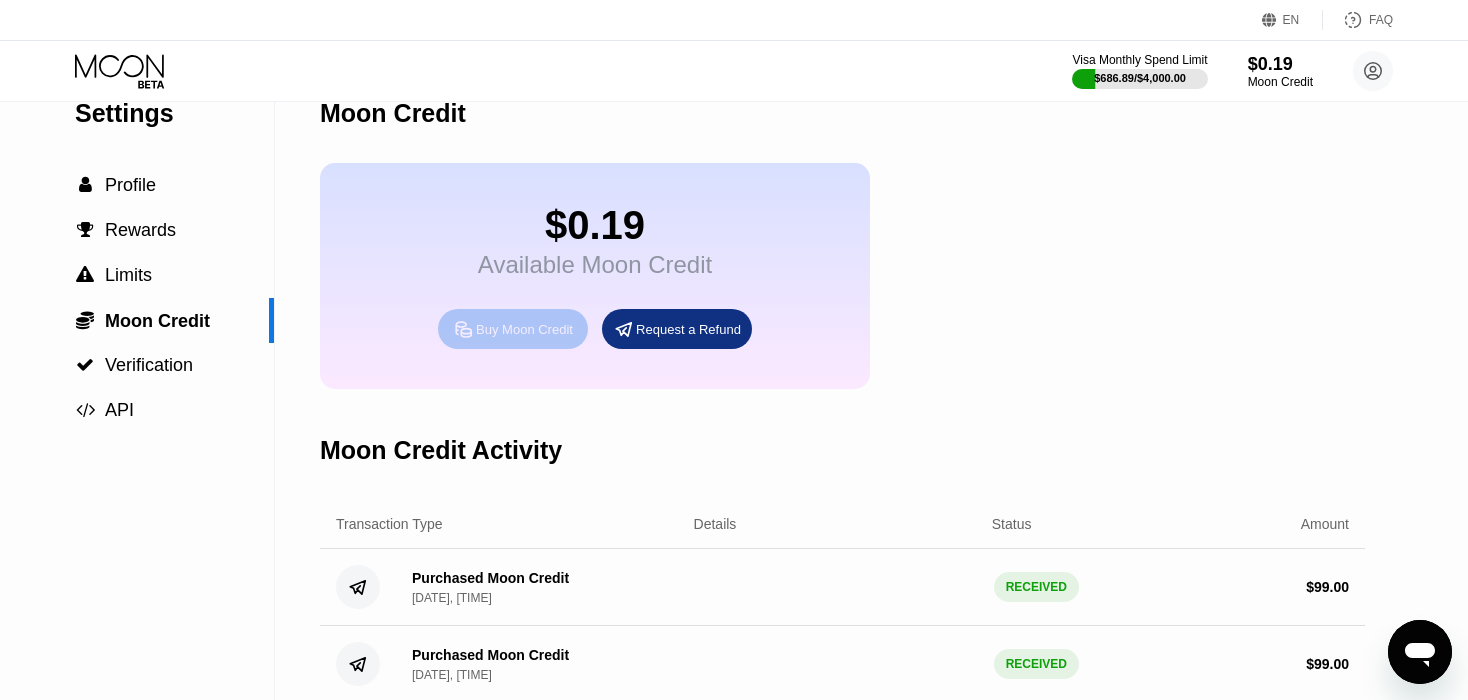 click on "Buy Moon Credit" at bounding box center (524, 329) 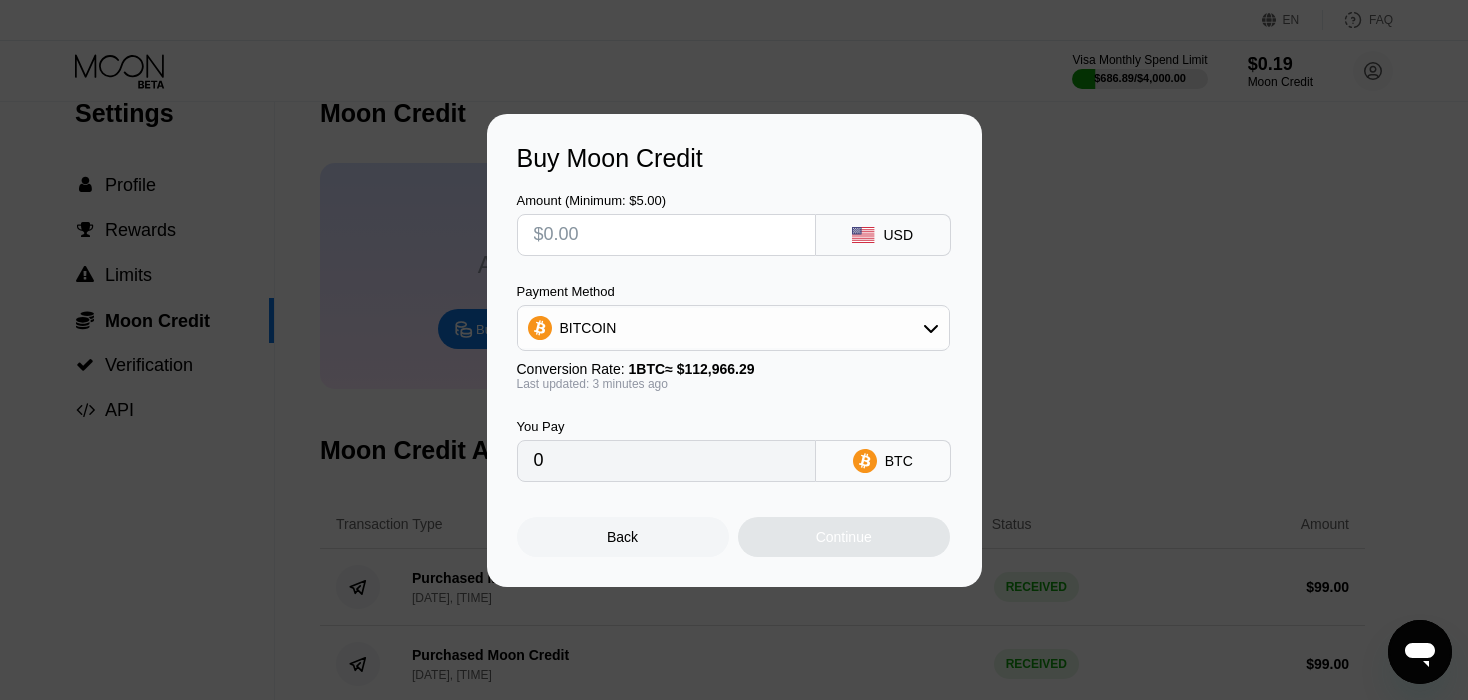 click at bounding box center (666, 235) 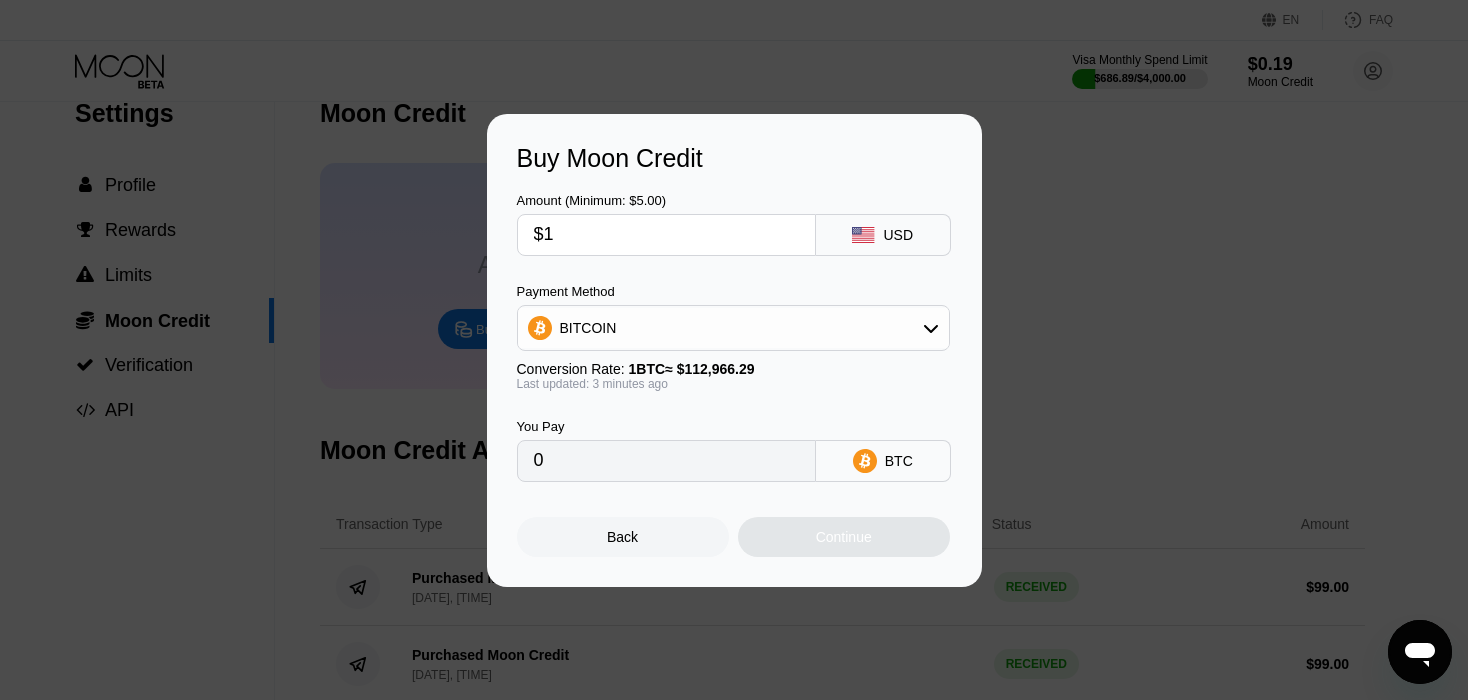 type on "0.00000886" 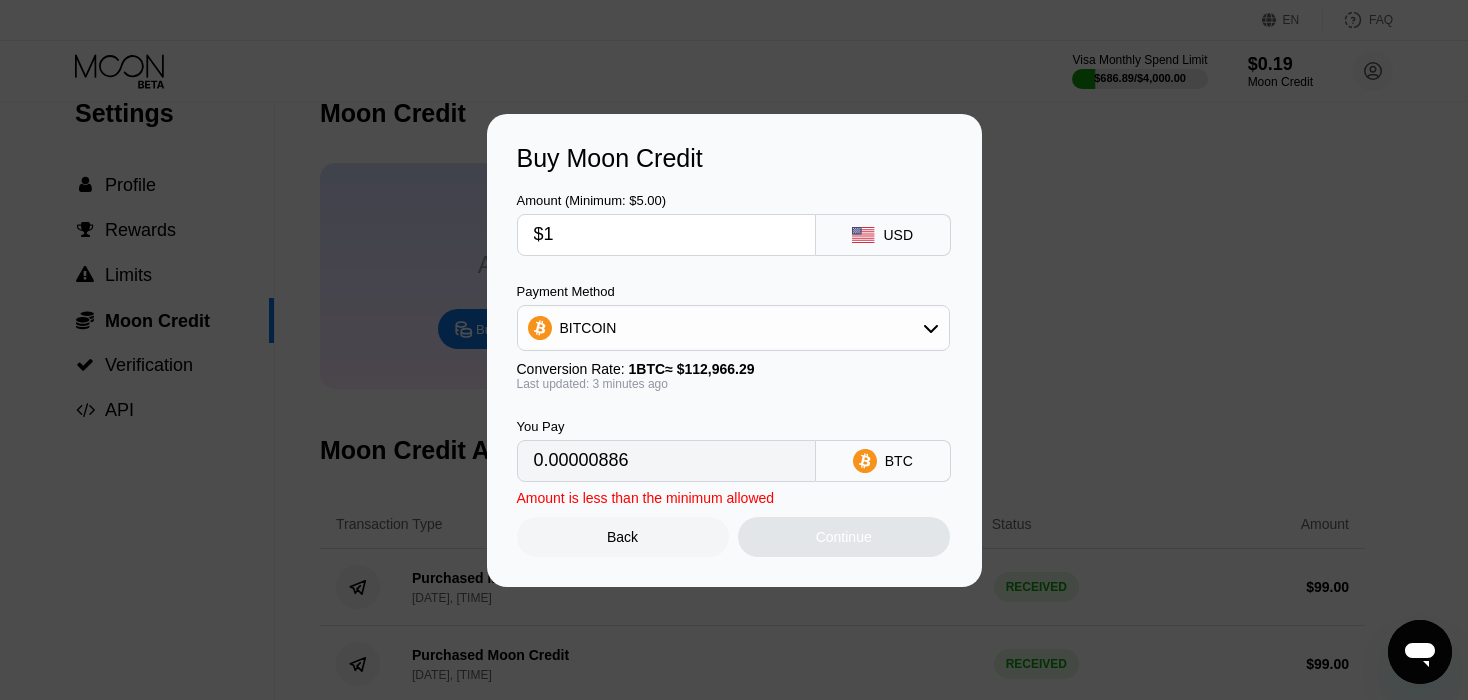 type on "$10" 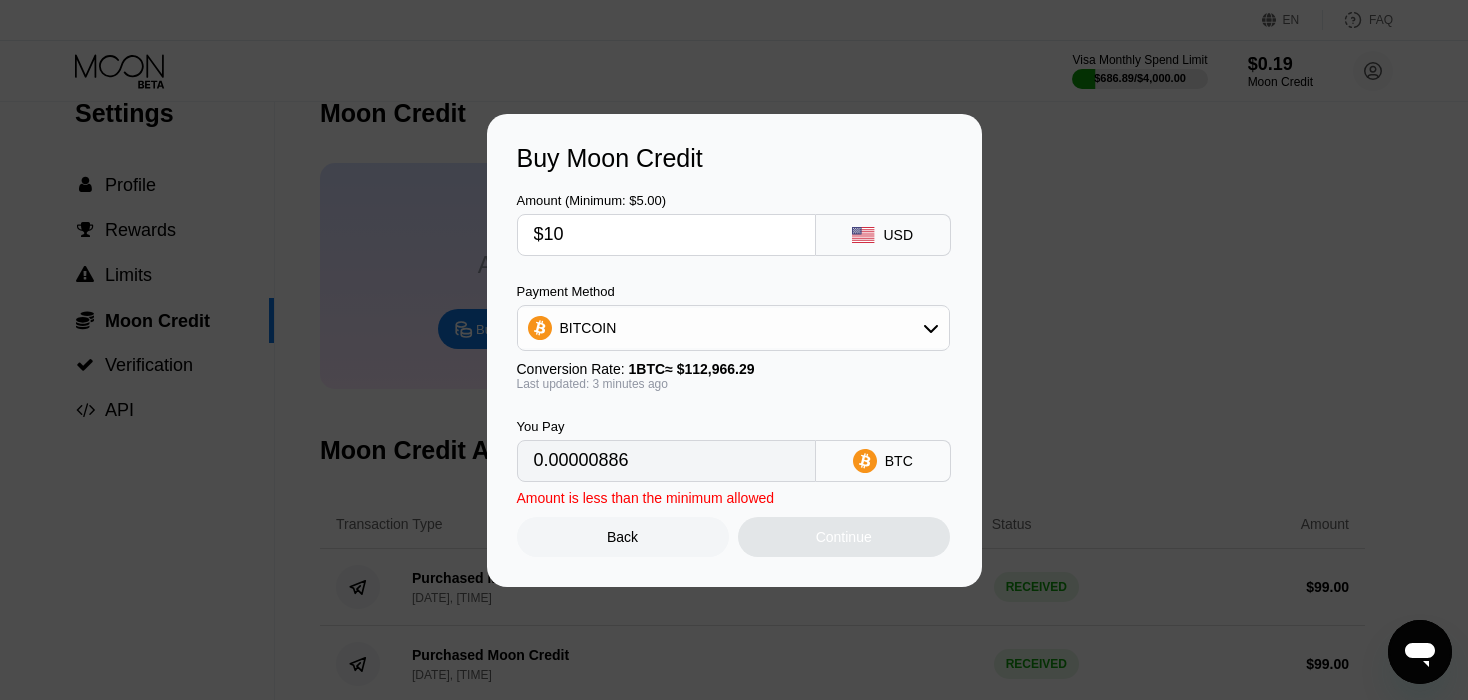 type on "0.00008853" 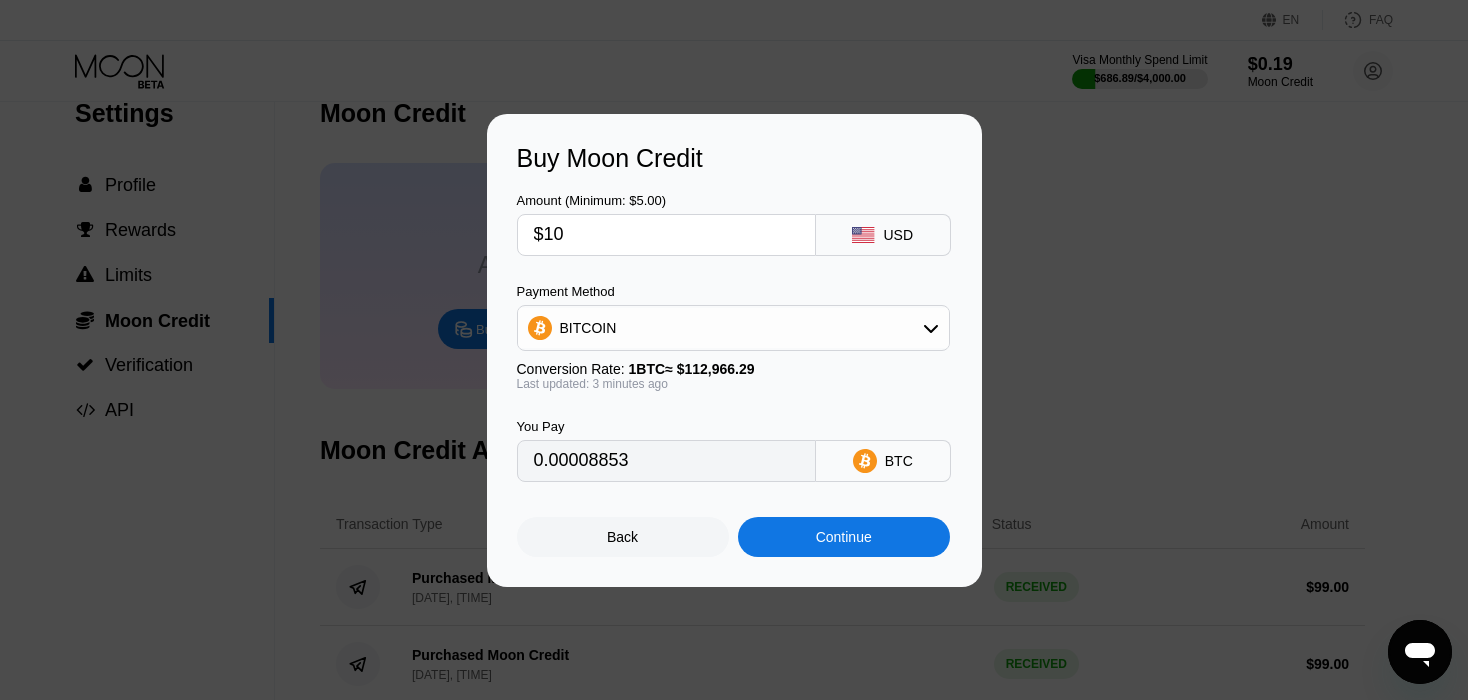 type on "$100" 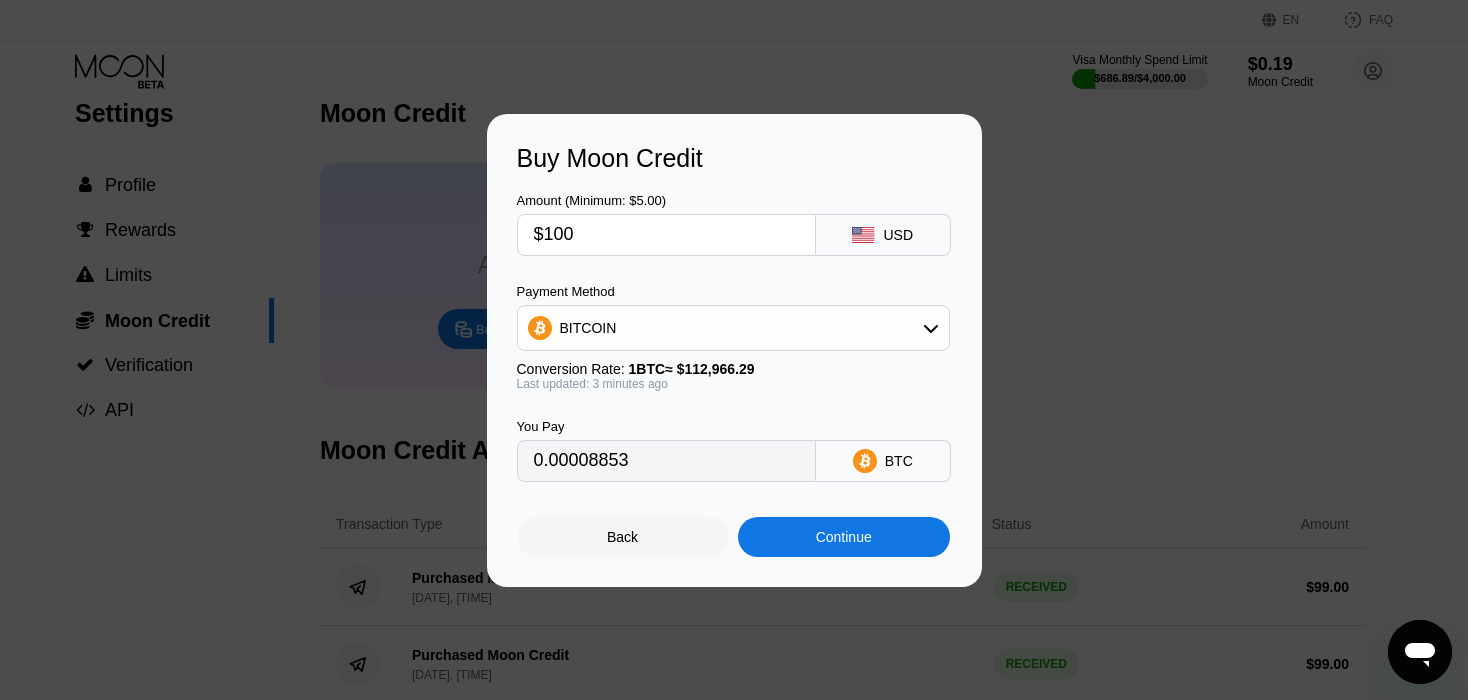 type on "0.00088522" 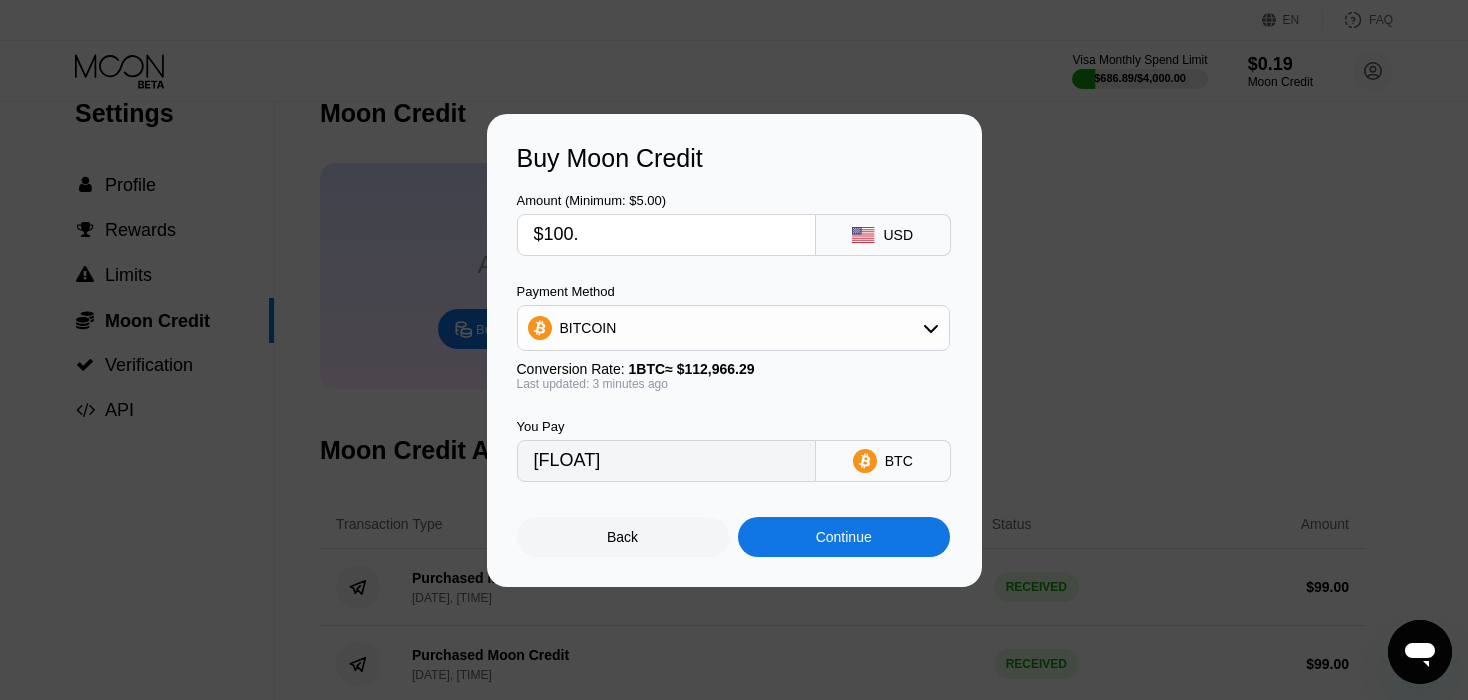 type on "$100." 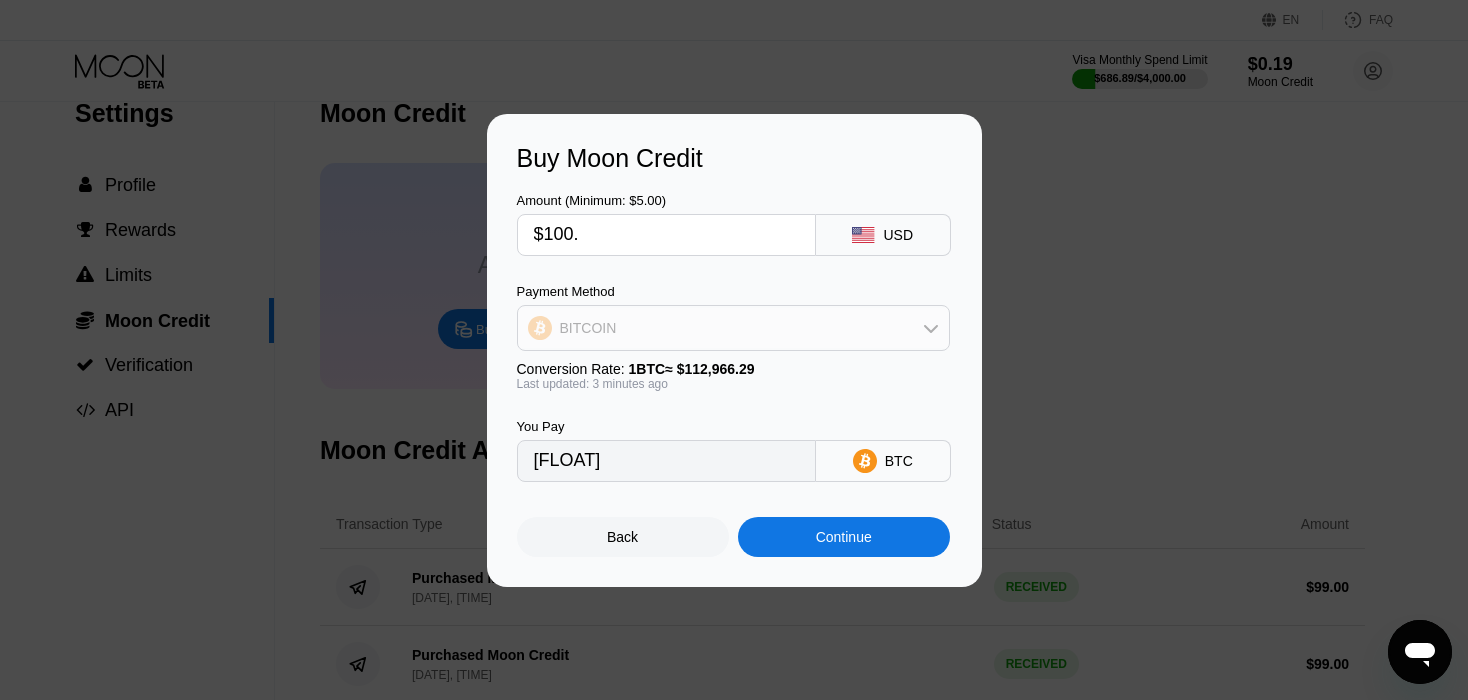click on "BITCOIN" at bounding box center [733, 328] 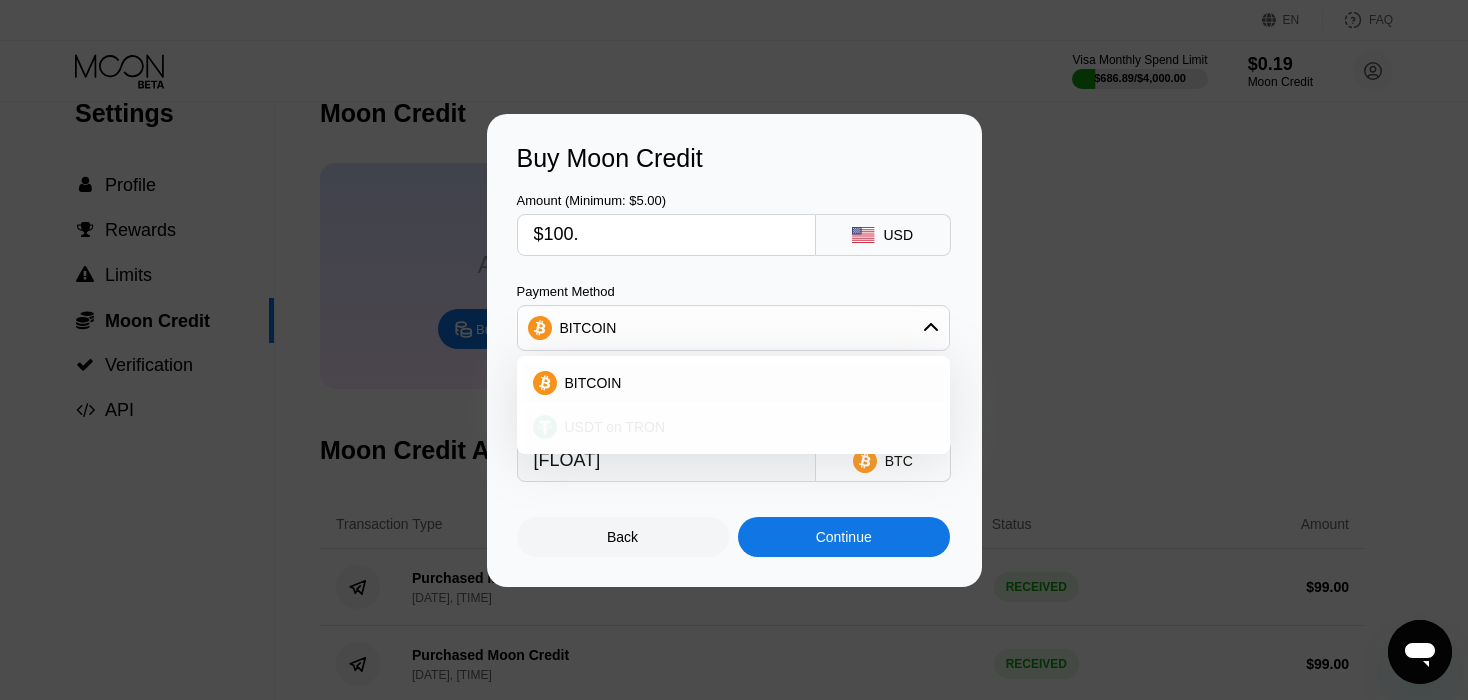 click on "USDT on TRON" at bounding box center (615, 427) 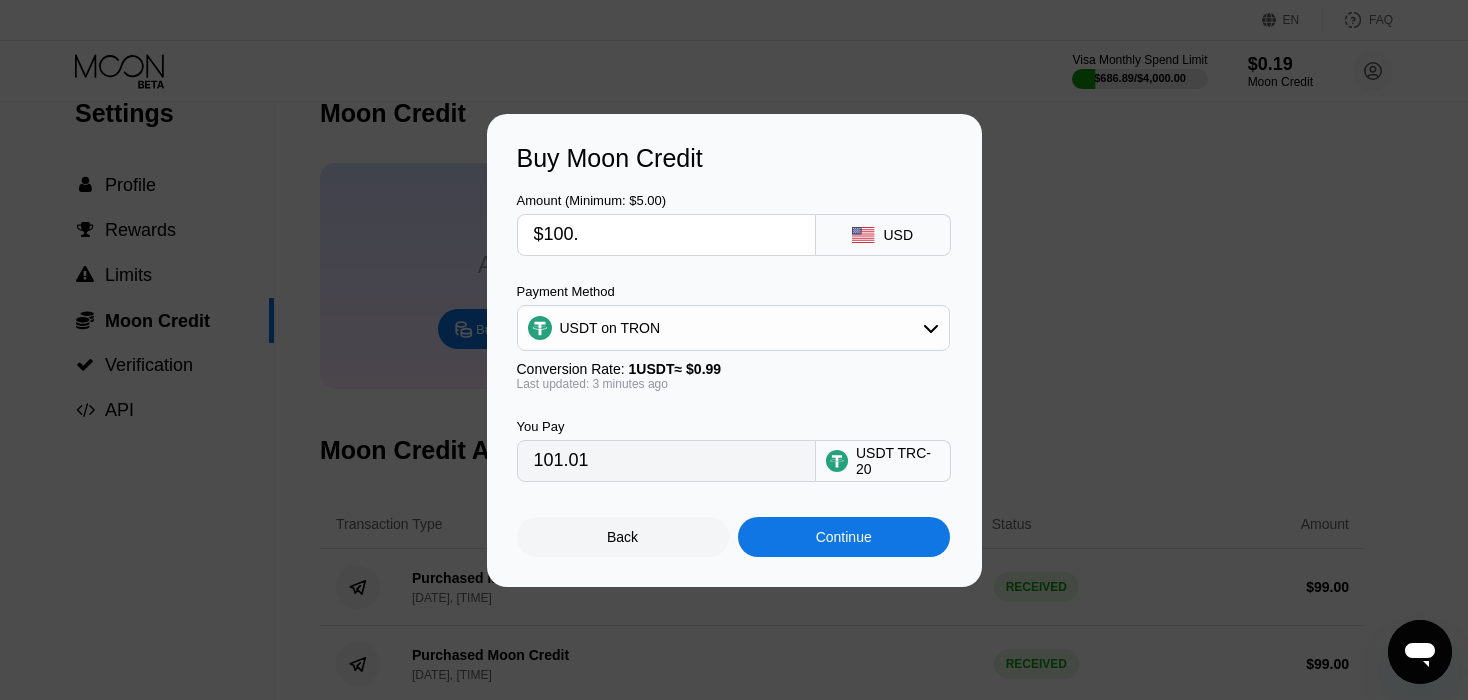 click on "$100." at bounding box center (666, 235) 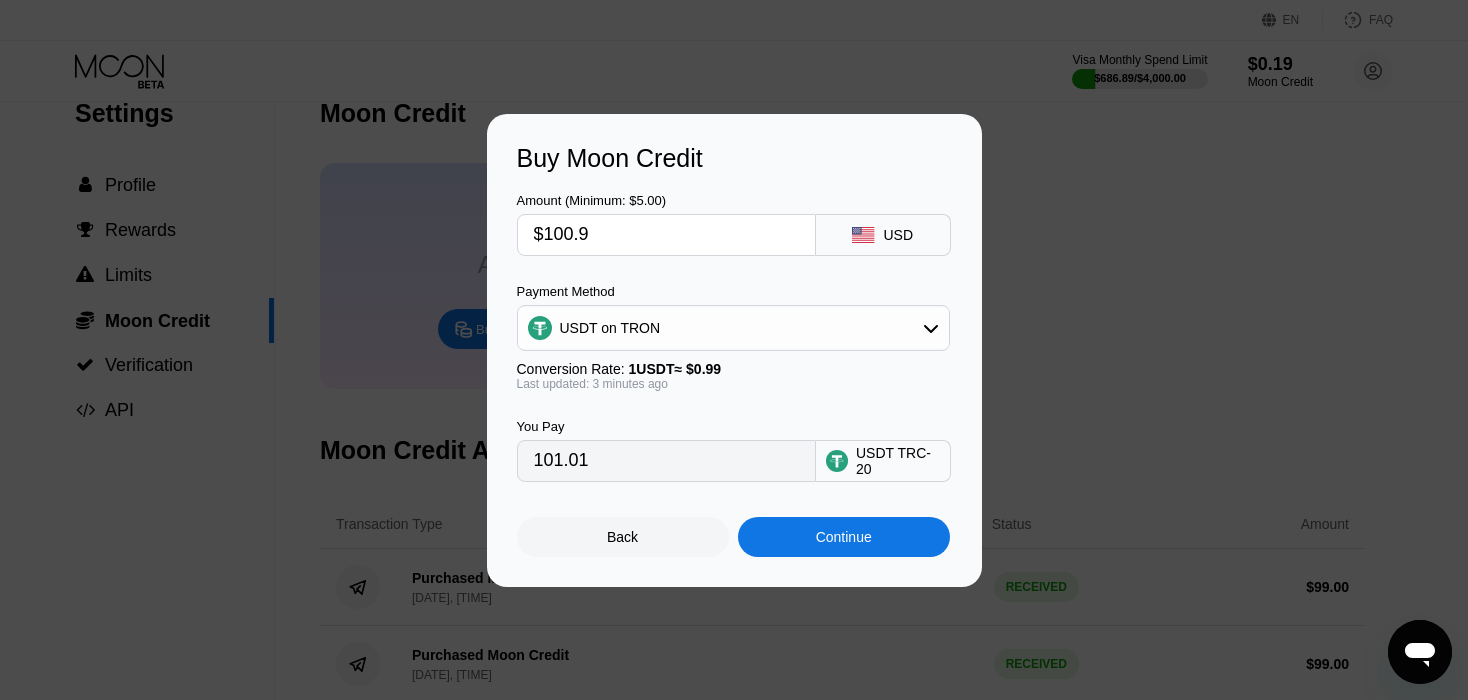 type on "101.92" 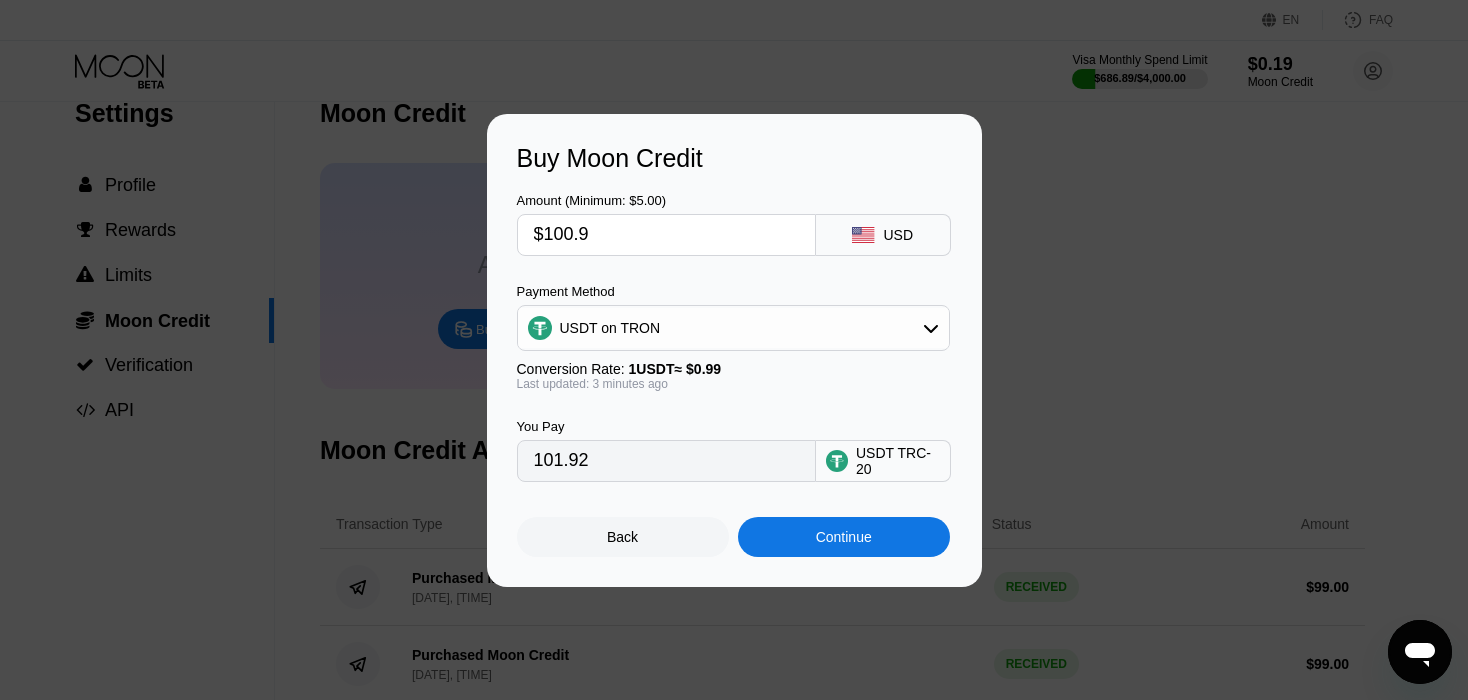 type on "$100.98" 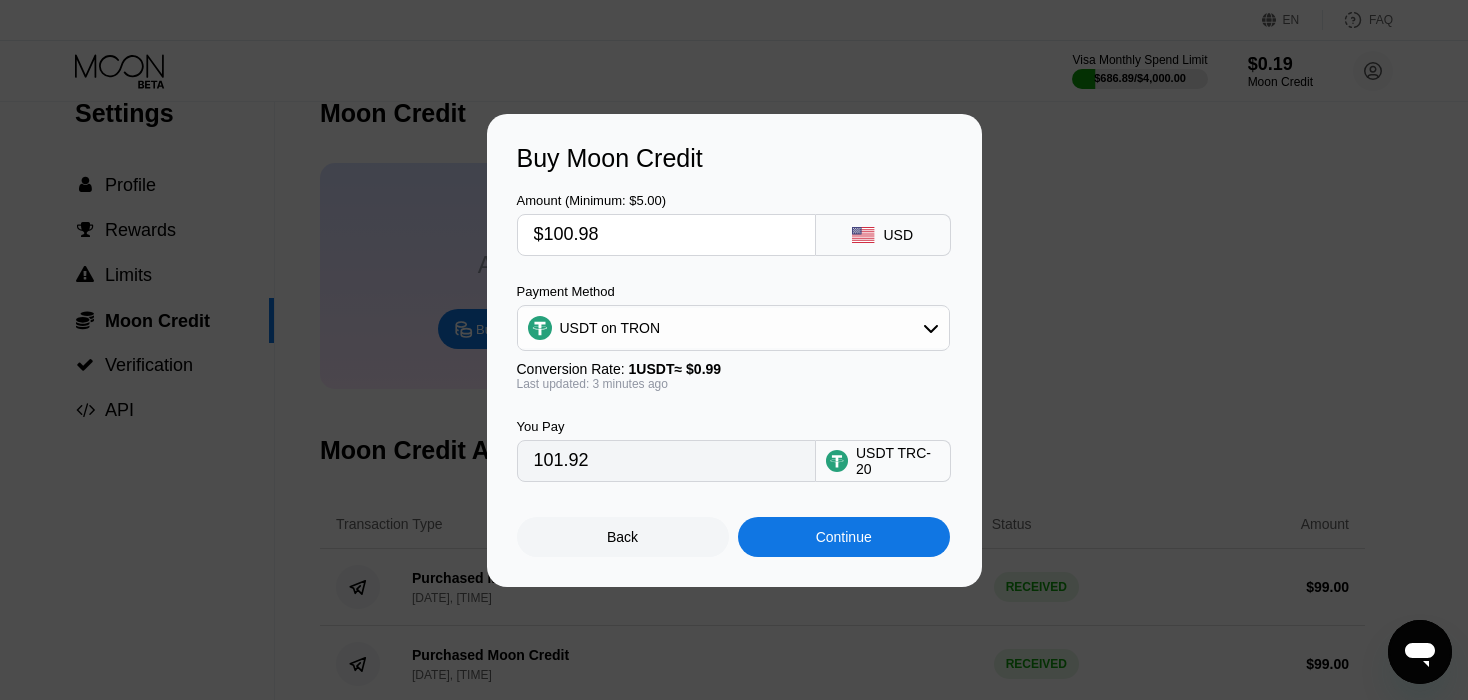 type on "102.00" 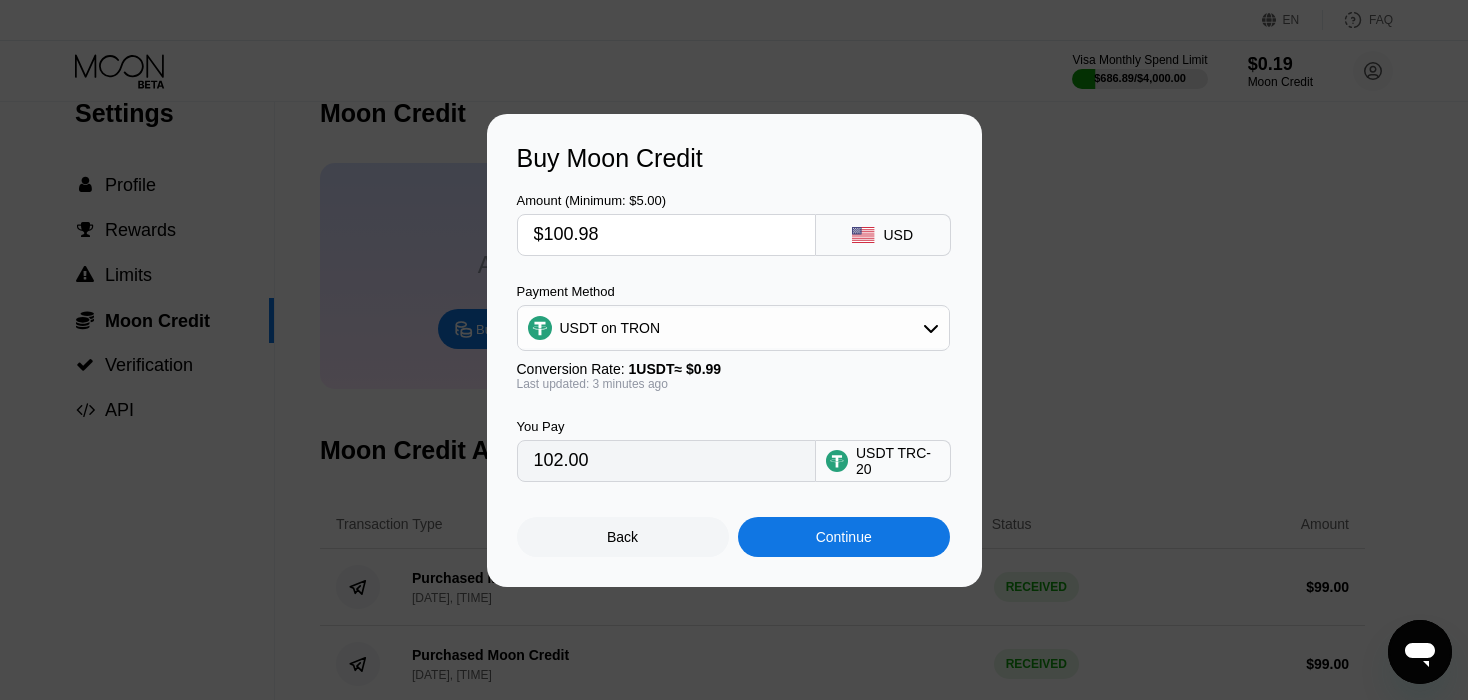 type on "$100.98" 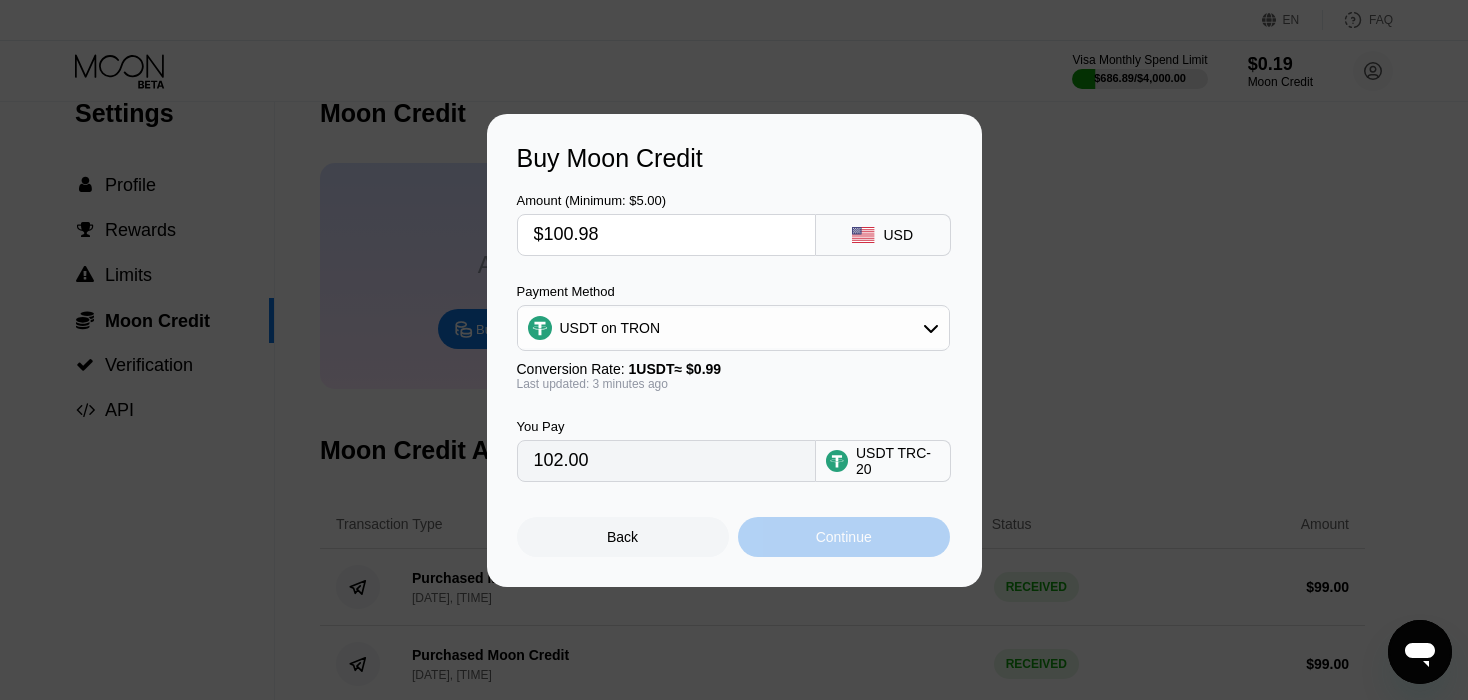 click on "Continue" at bounding box center (844, 537) 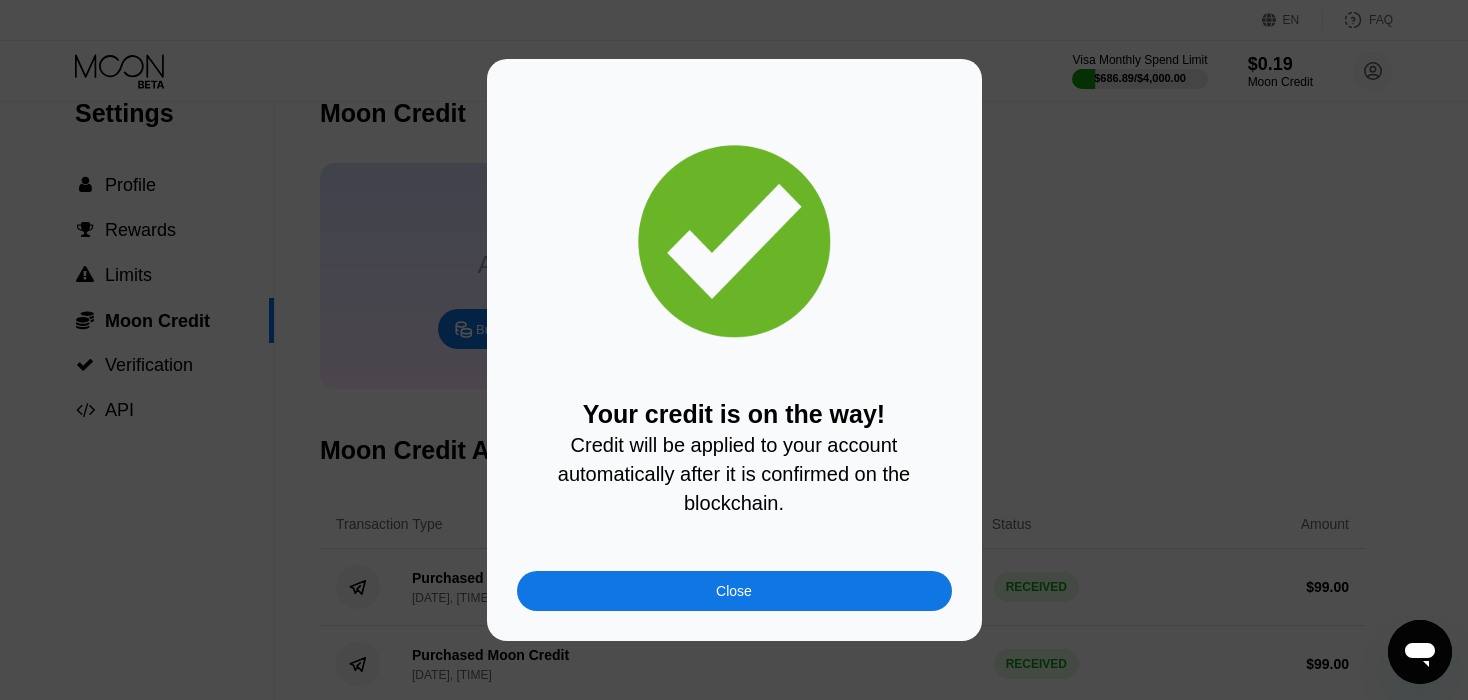 click on "Your credit is on the way! Credit will be applied to your account automatically after it is confirmed on the blockchain. Close" at bounding box center (734, 350) 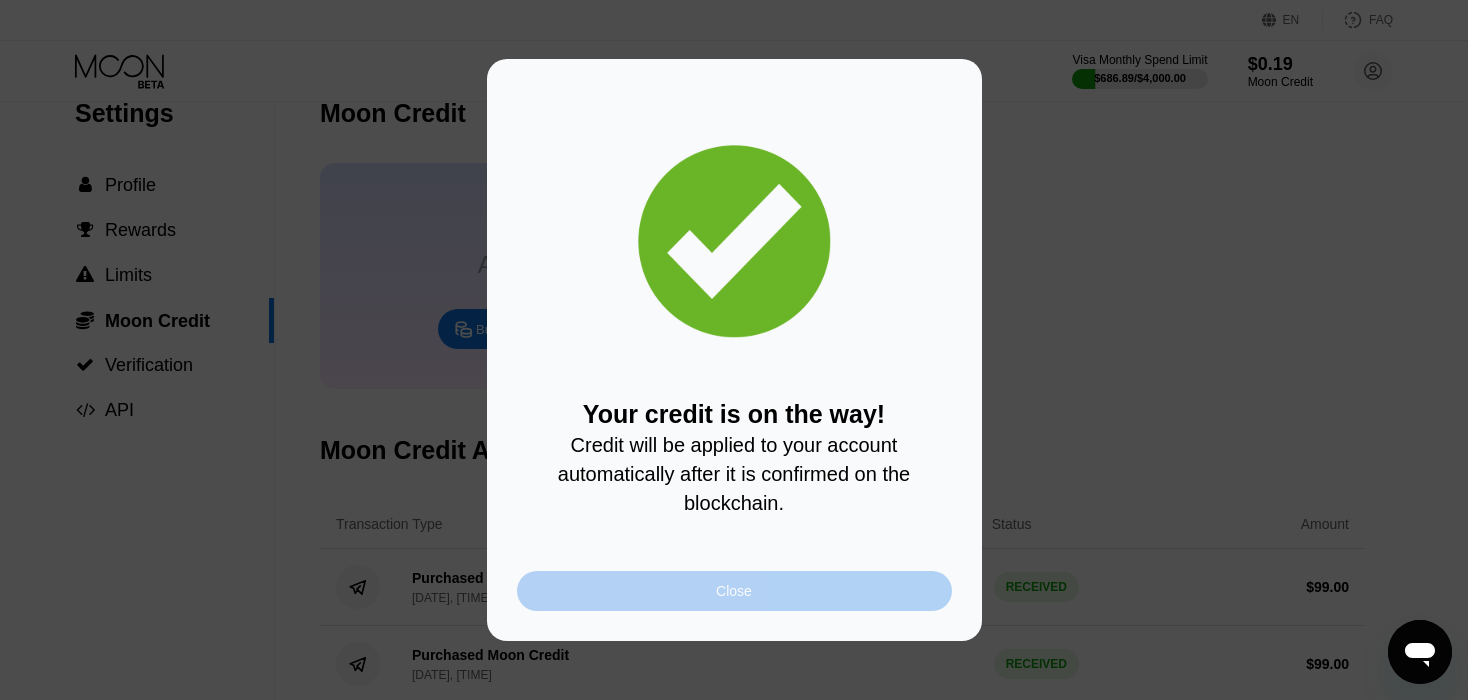 click on "Close" at bounding box center (734, 591) 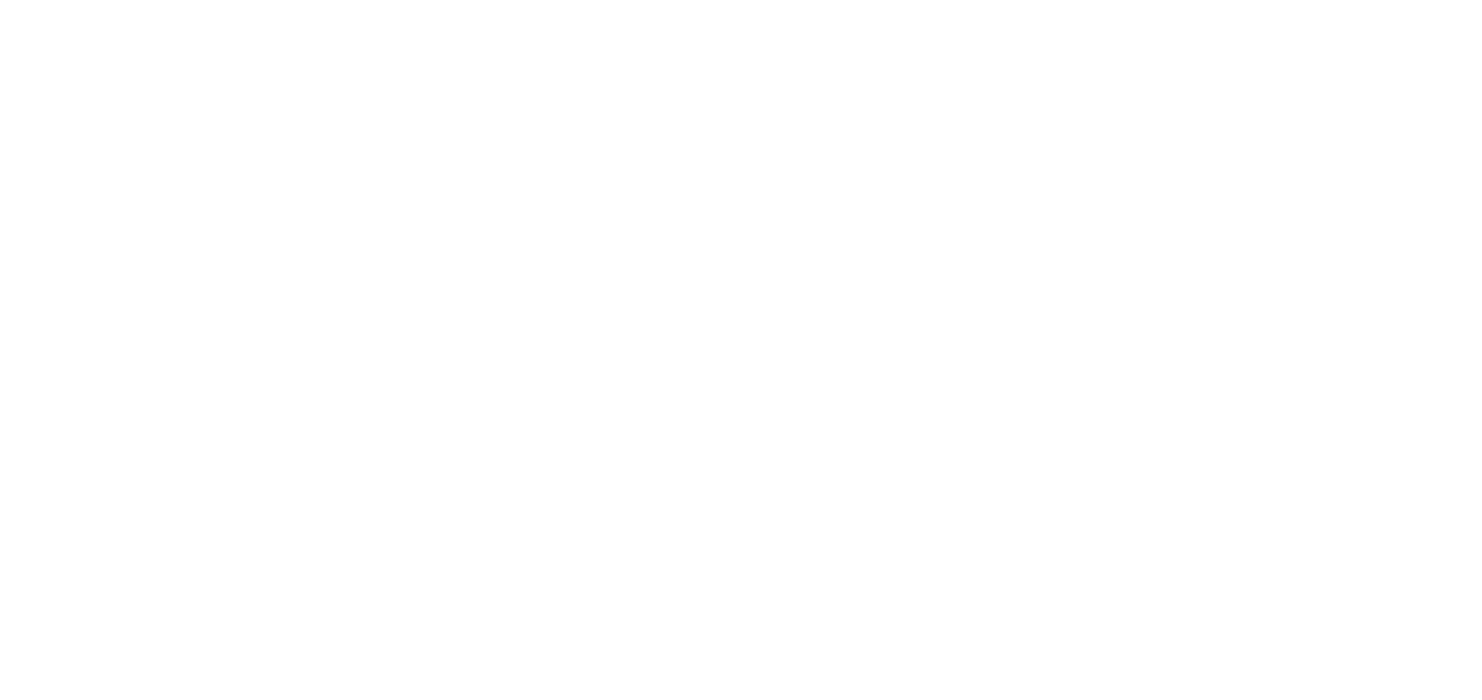 scroll, scrollTop: 0, scrollLeft: 0, axis: both 